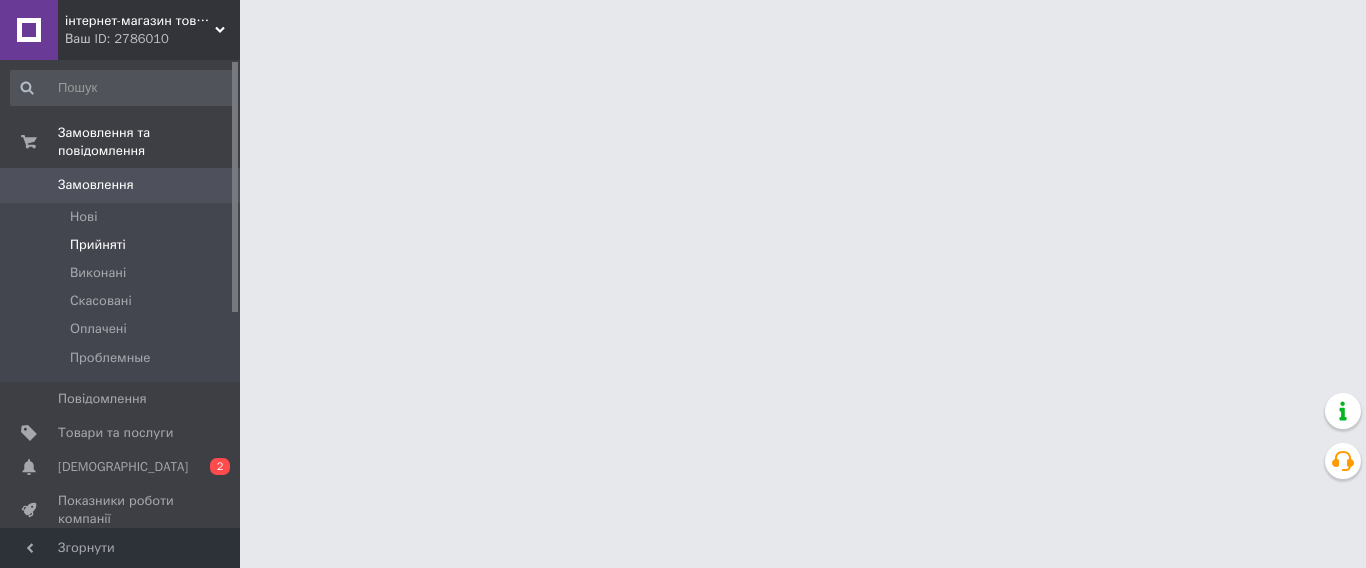scroll, scrollTop: 0, scrollLeft: 0, axis: both 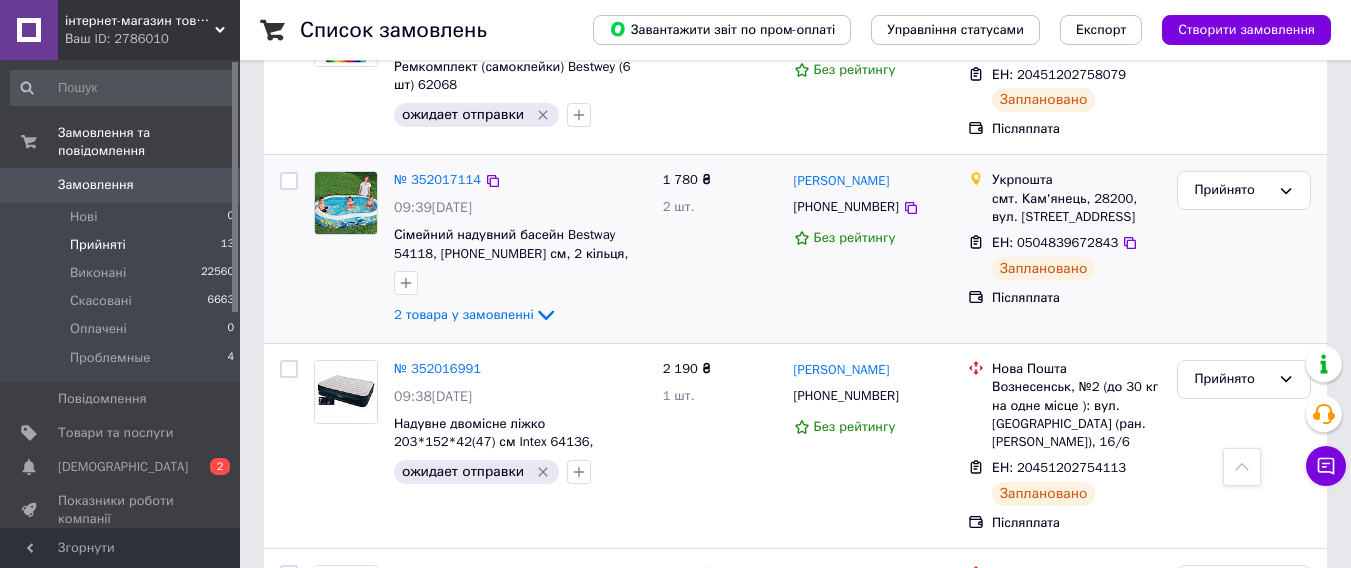 click on "[PERSON_NAME] [PHONE_NUMBER] Без рейтингу" at bounding box center [873, 249] 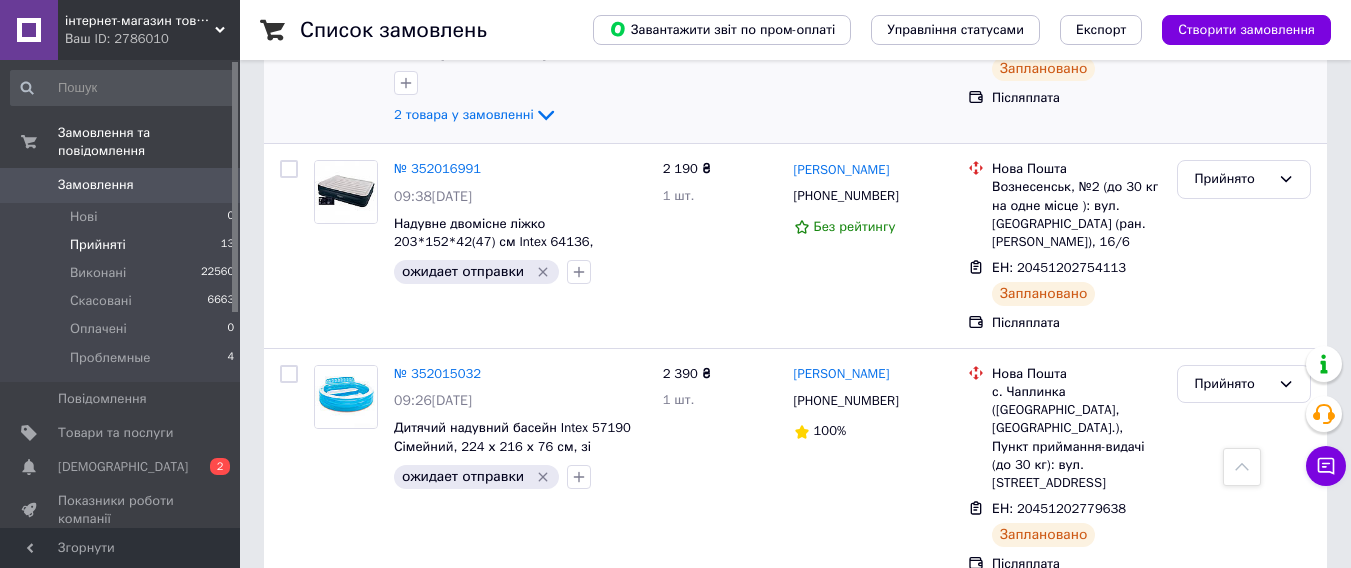 scroll, scrollTop: 300, scrollLeft: 0, axis: vertical 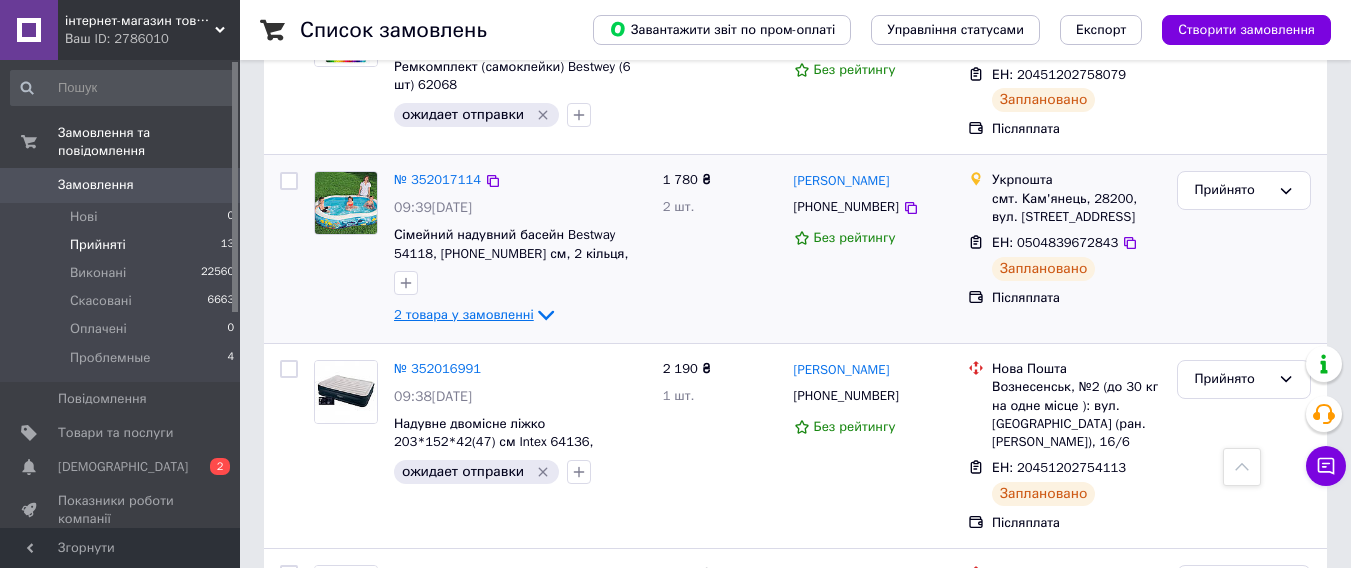 click 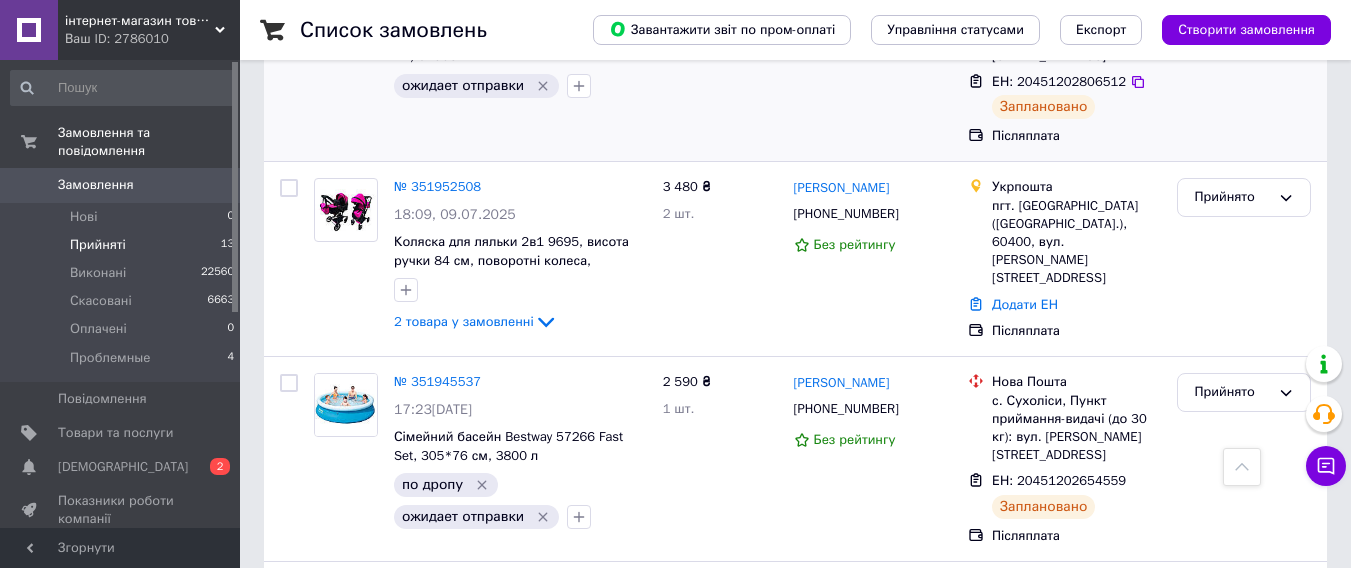 scroll, scrollTop: 1775, scrollLeft: 0, axis: vertical 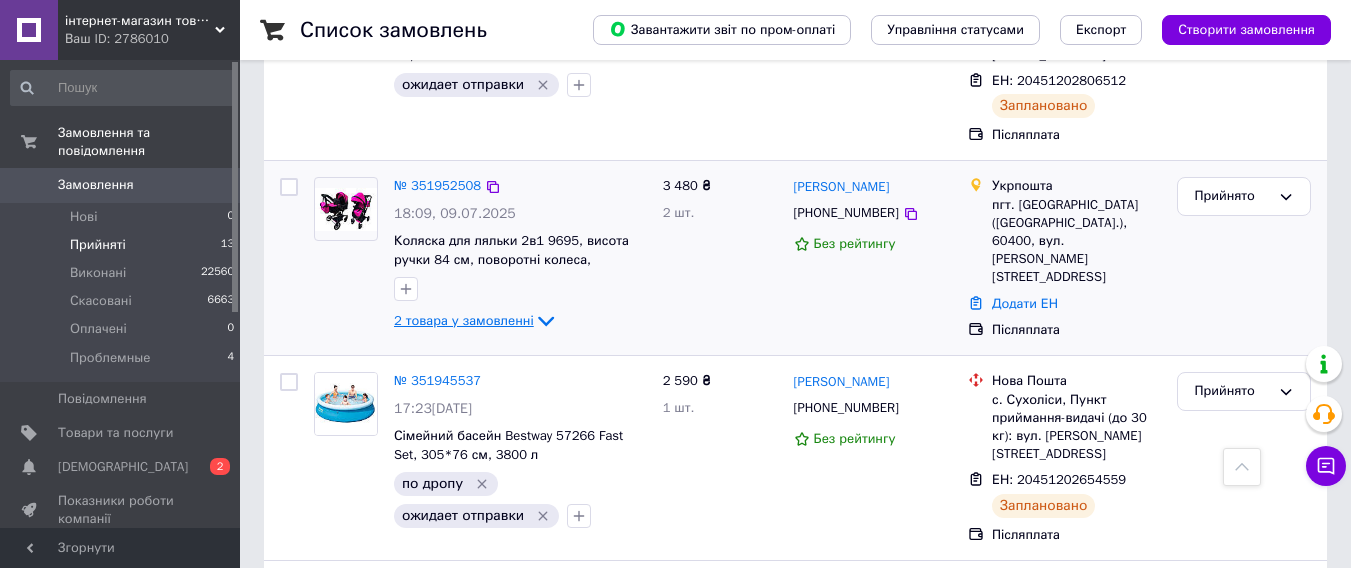 click 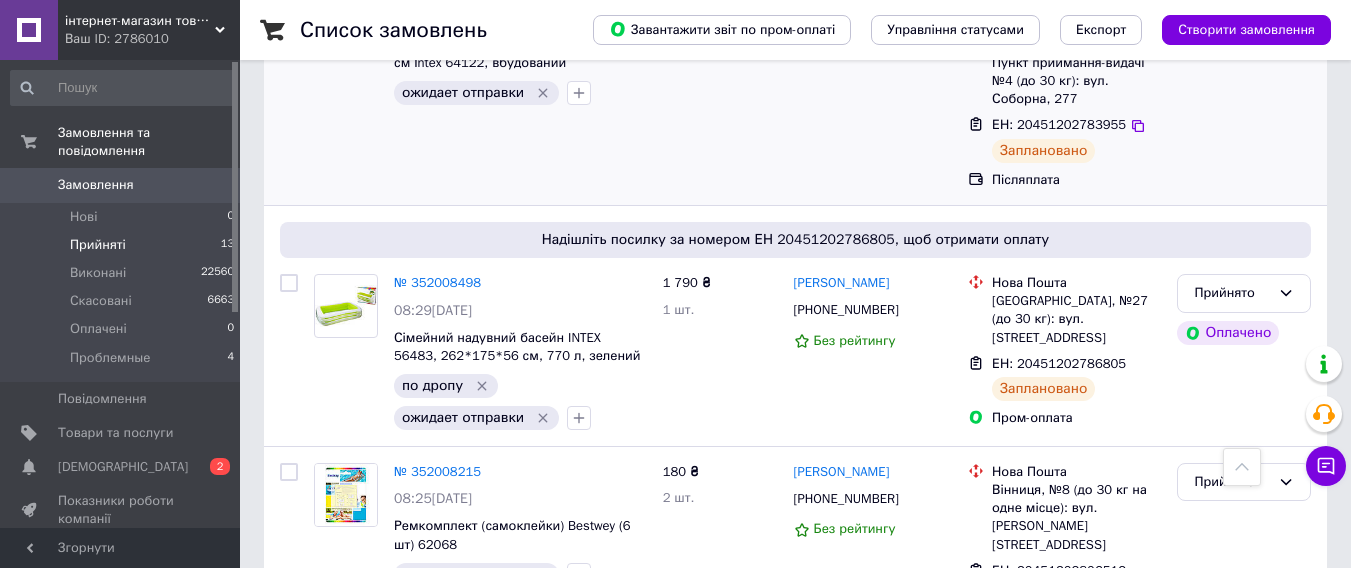 scroll, scrollTop: 875, scrollLeft: 0, axis: vertical 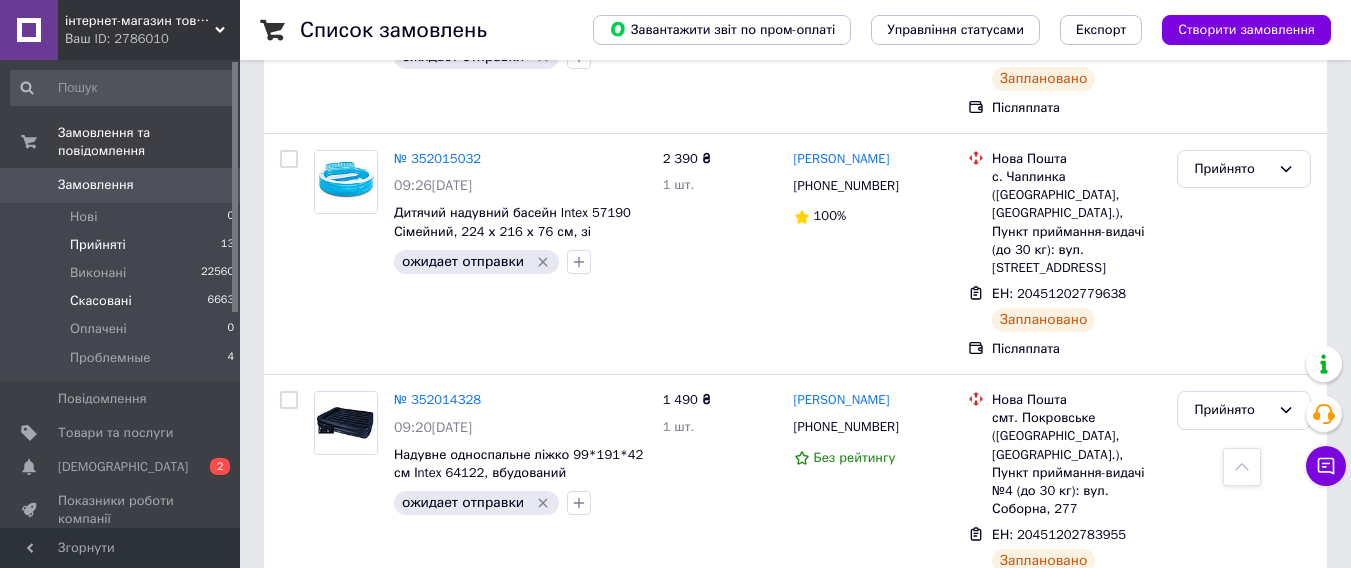drag, startPoint x: 177, startPoint y: 269, endPoint x: 102, endPoint y: 287, distance: 77.12976 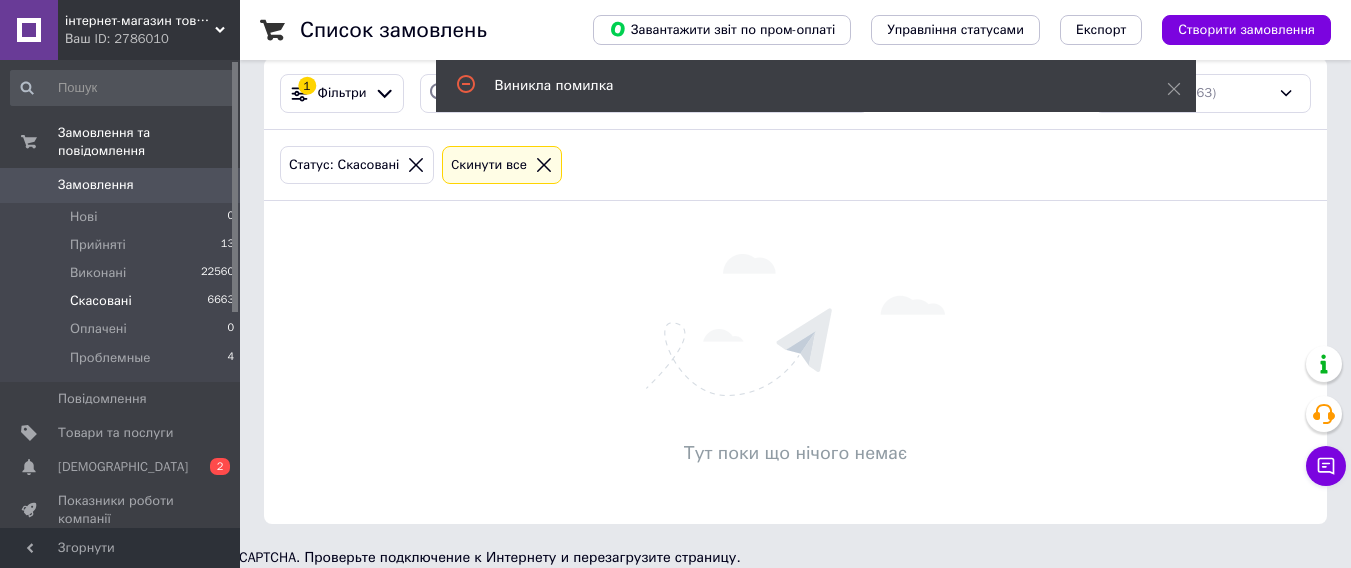 scroll, scrollTop: 0, scrollLeft: 0, axis: both 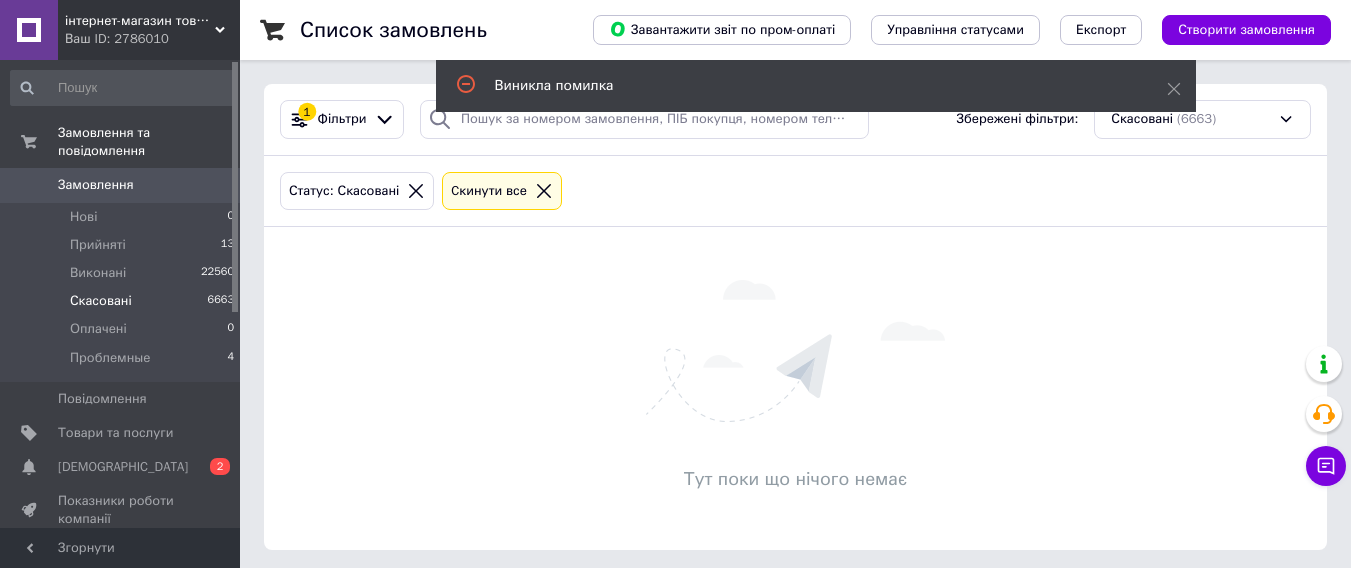click on "Скасовані" at bounding box center [101, 301] 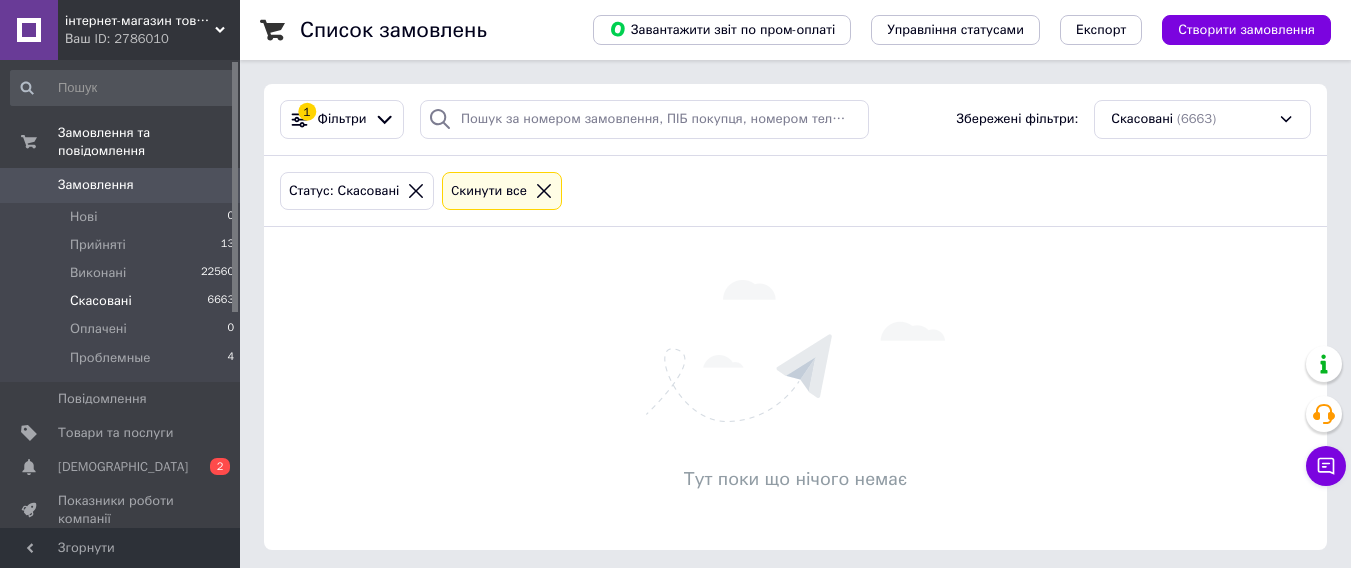 click on "Тут поки що нічого немає" at bounding box center [795, 388] 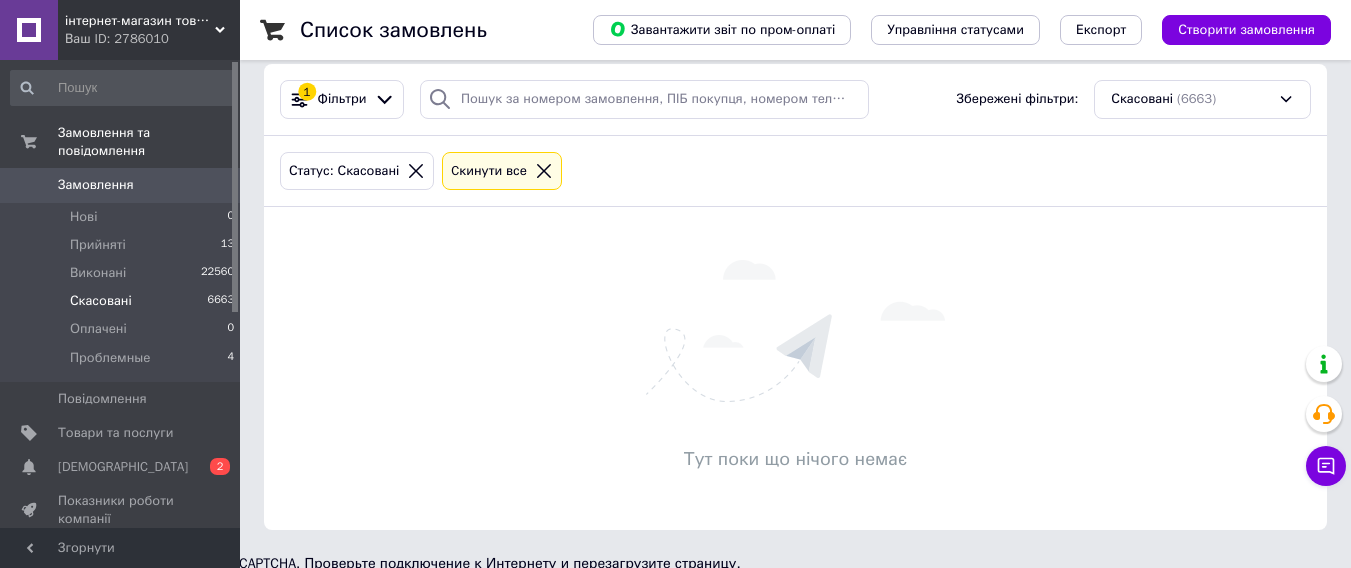 scroll, scrollTop: 26, scrollLeft: 0, axis: vertical 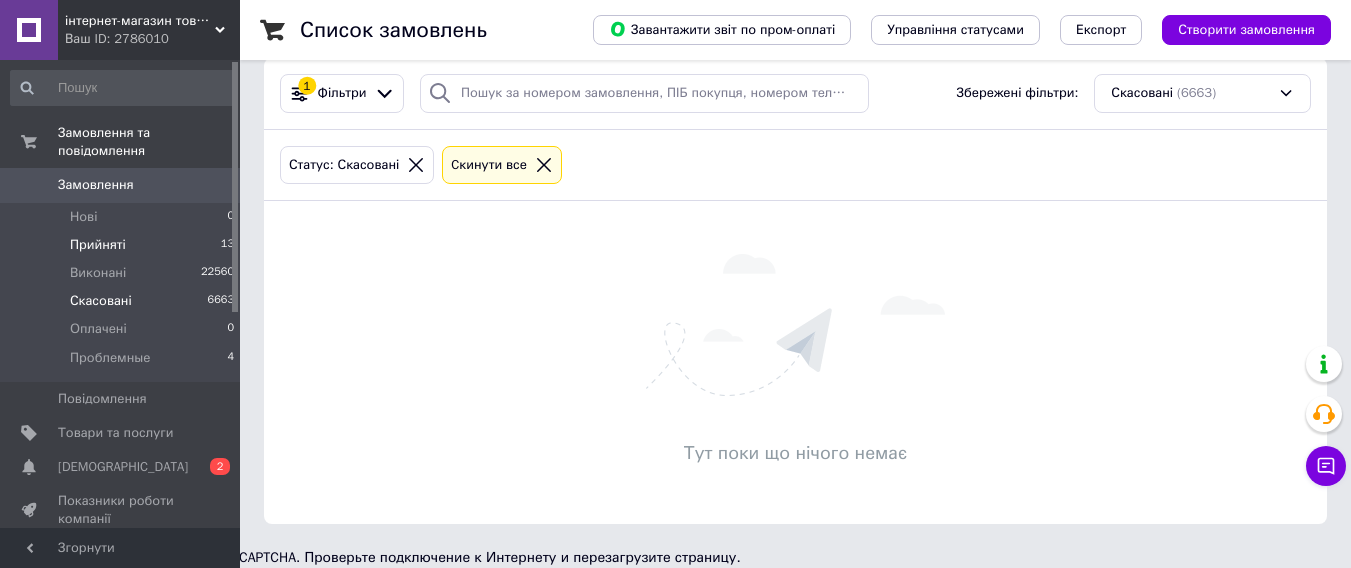 click on "Прийняті" at bounding box center [98, 245] 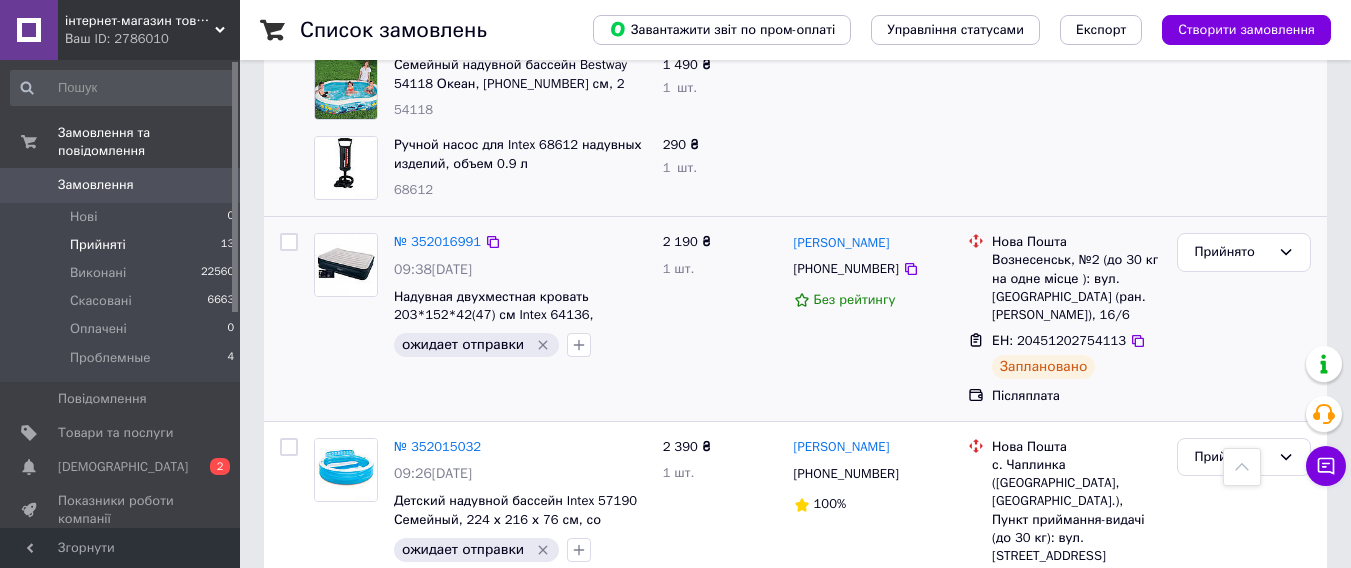 scroll, scrollTop: 687, scrollLeft: 0, axis: vertical 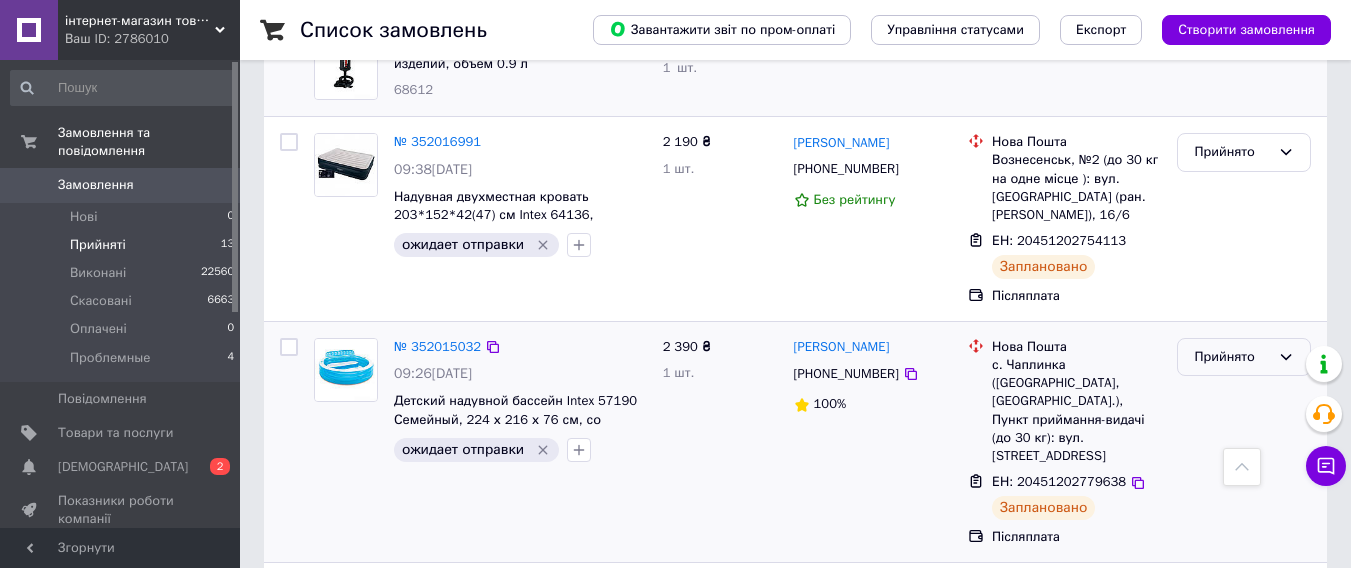 click on "Прийнято" at bounding box center (1232, 357) 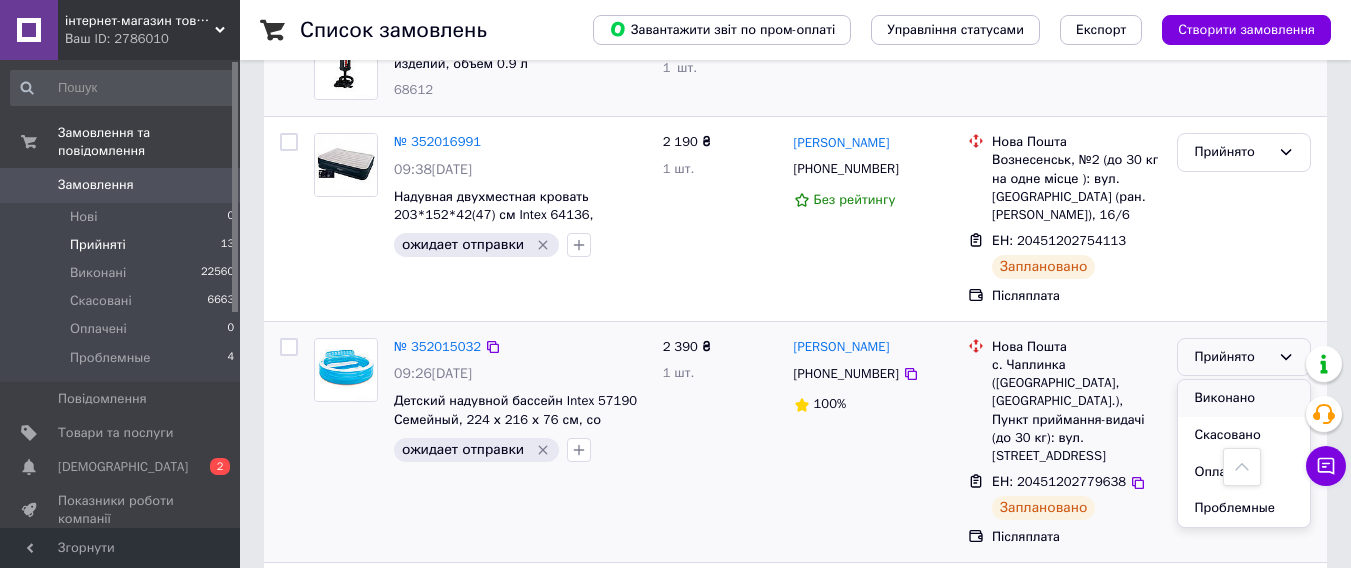 click on "Виконано" at bounding box center [1244, 398] 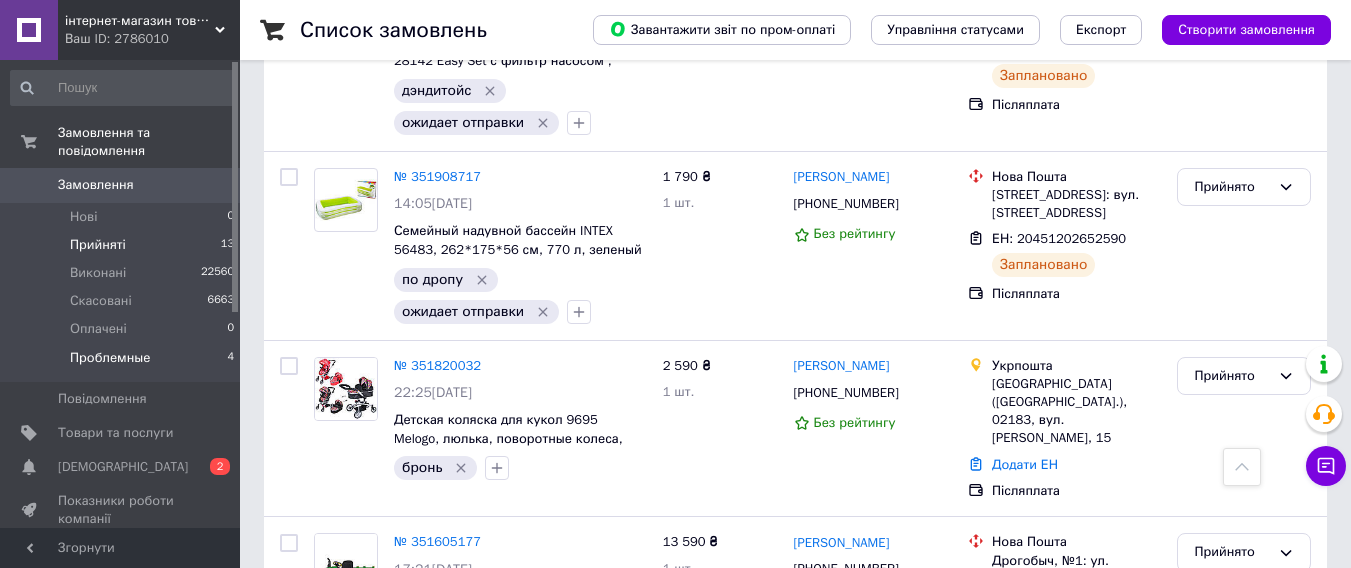 scroll, scrollTop: 2187, scrollLeft: 0, axis: vertical 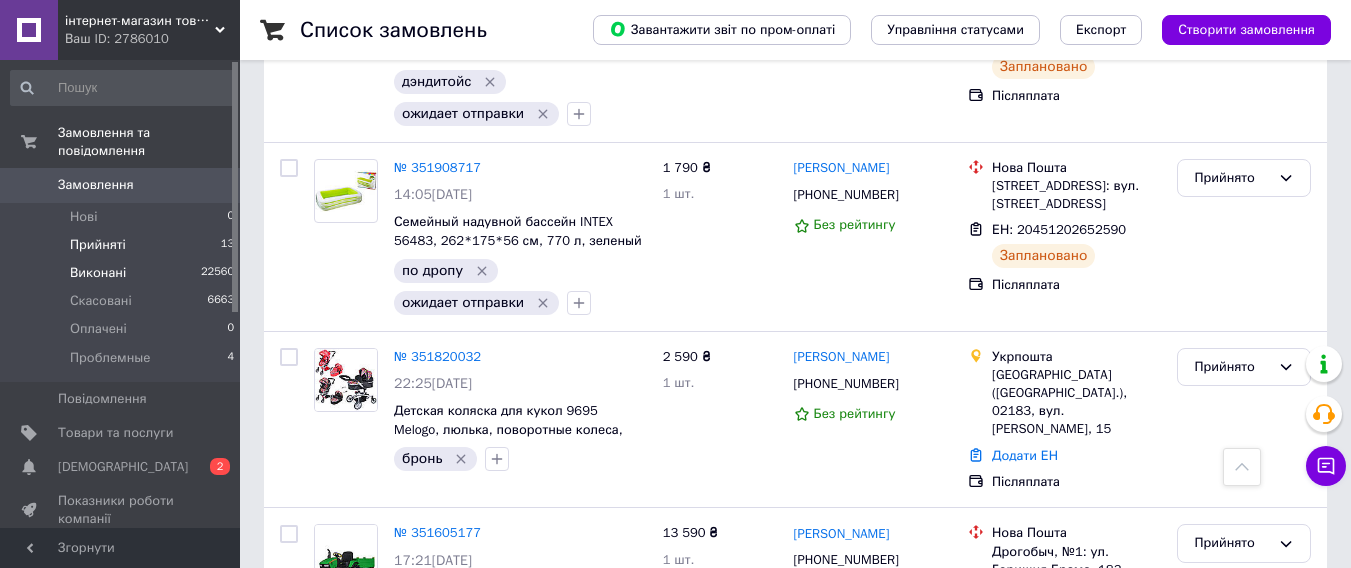 click on "Виконані" at bounding box center (98, 273) 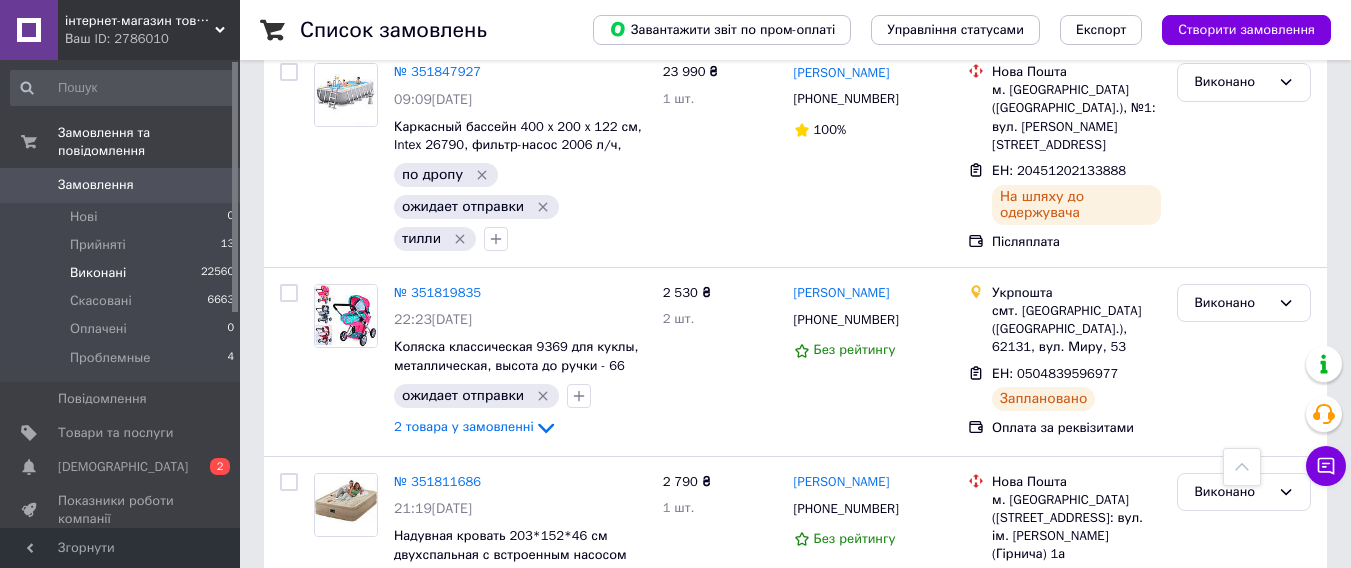 scroll, scrollTop: 1628, scrollLeft: 0, axis: vertical 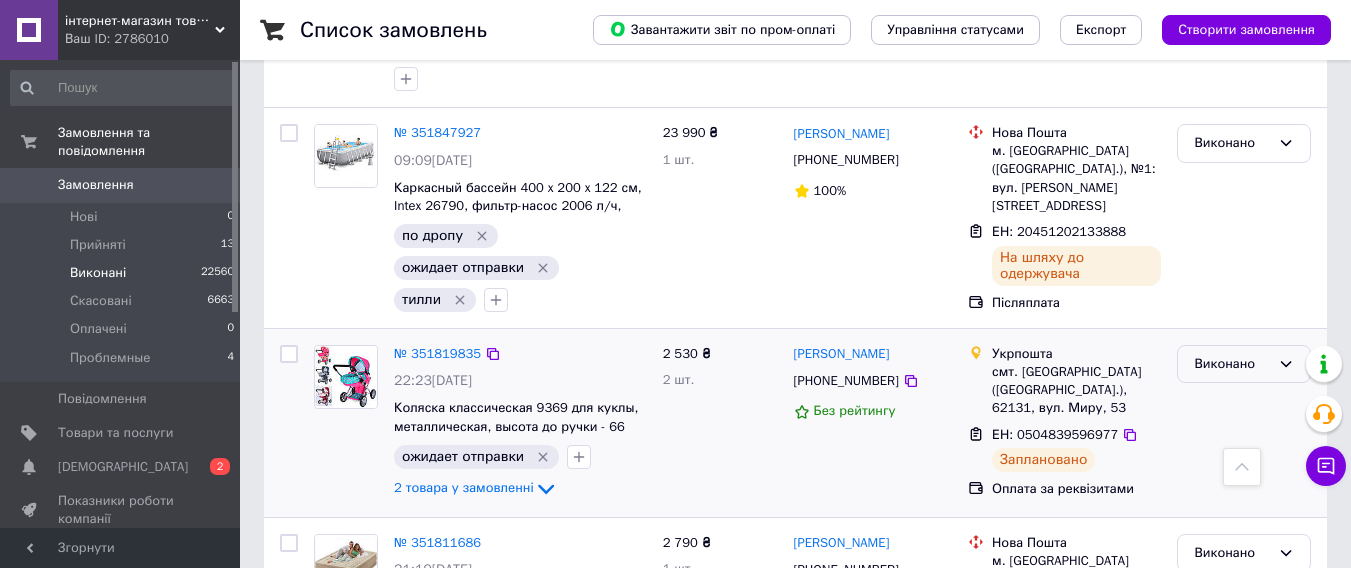 click on "Виконано" at bounding box center [1232, 364] 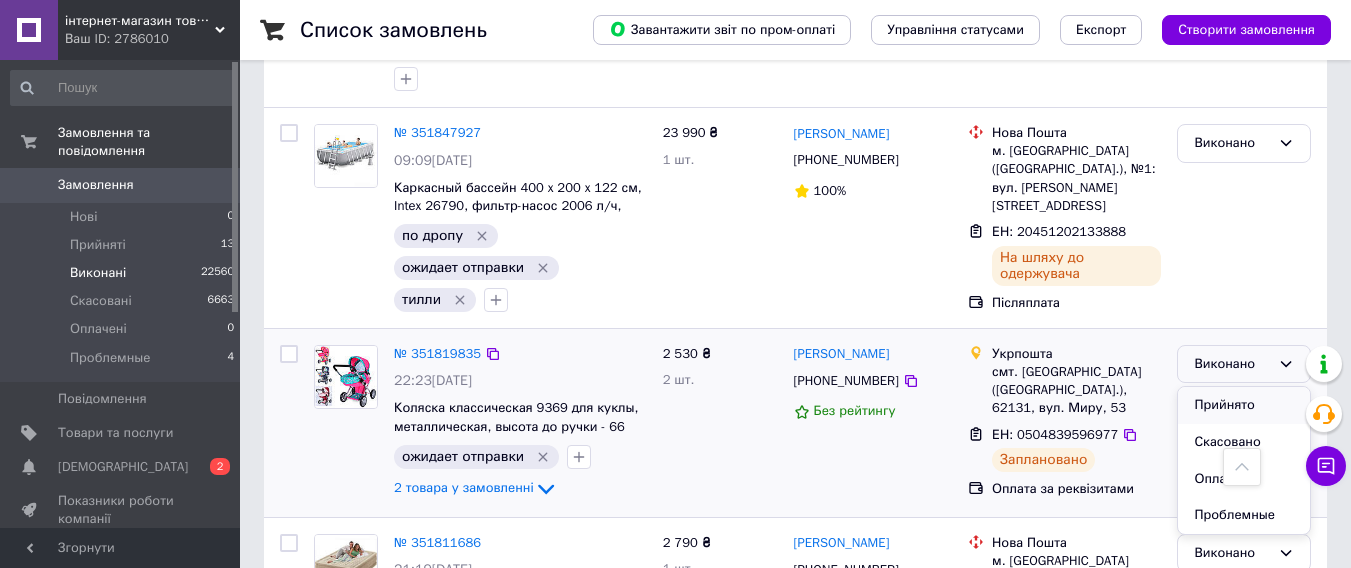 click on "Прийнято" at bounding box center (1244, 405) 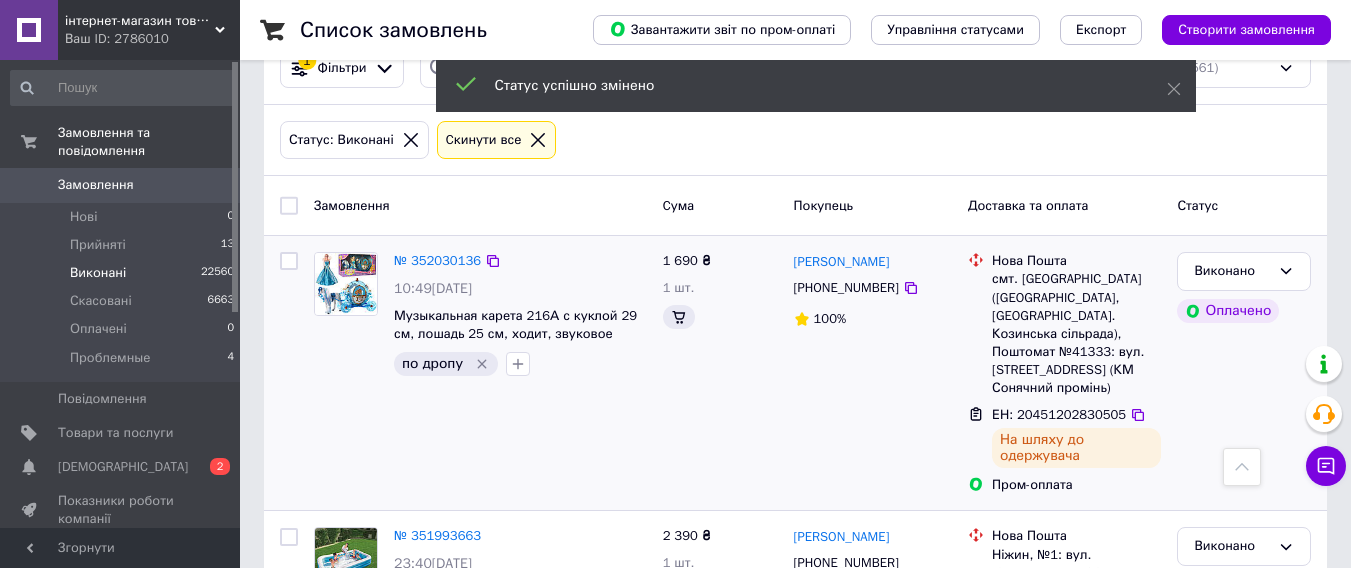scroll, scrollTop: 0, scrollLeft: 0, axis: both 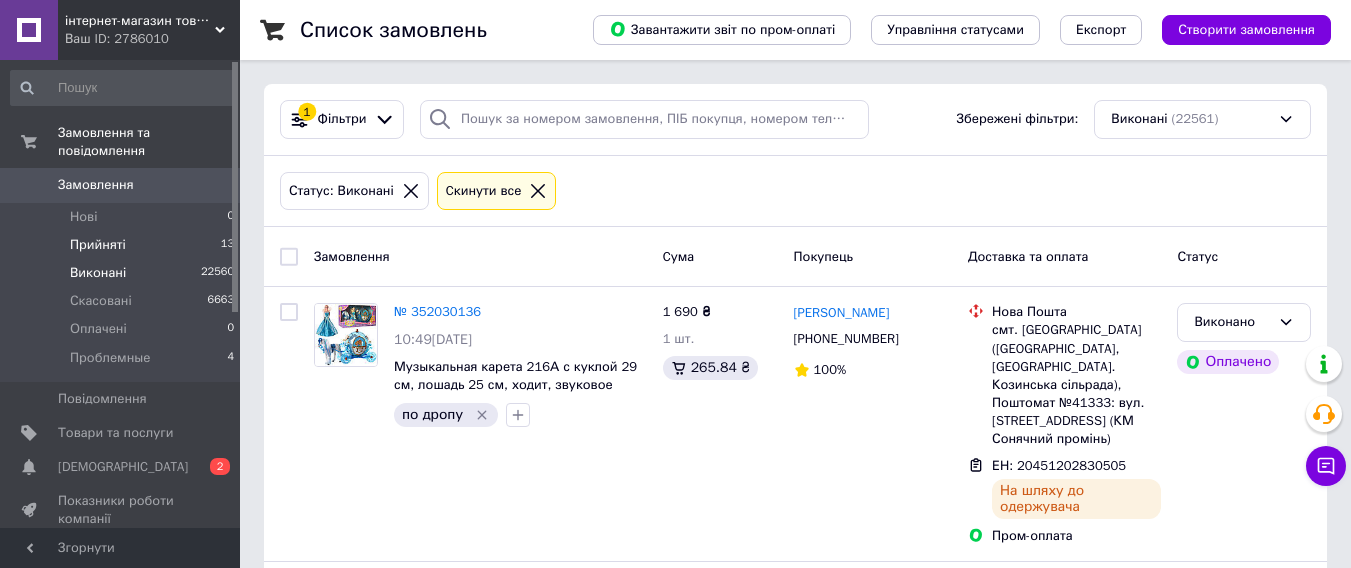 click on "Прийняті" at bounding box center [98, 245] 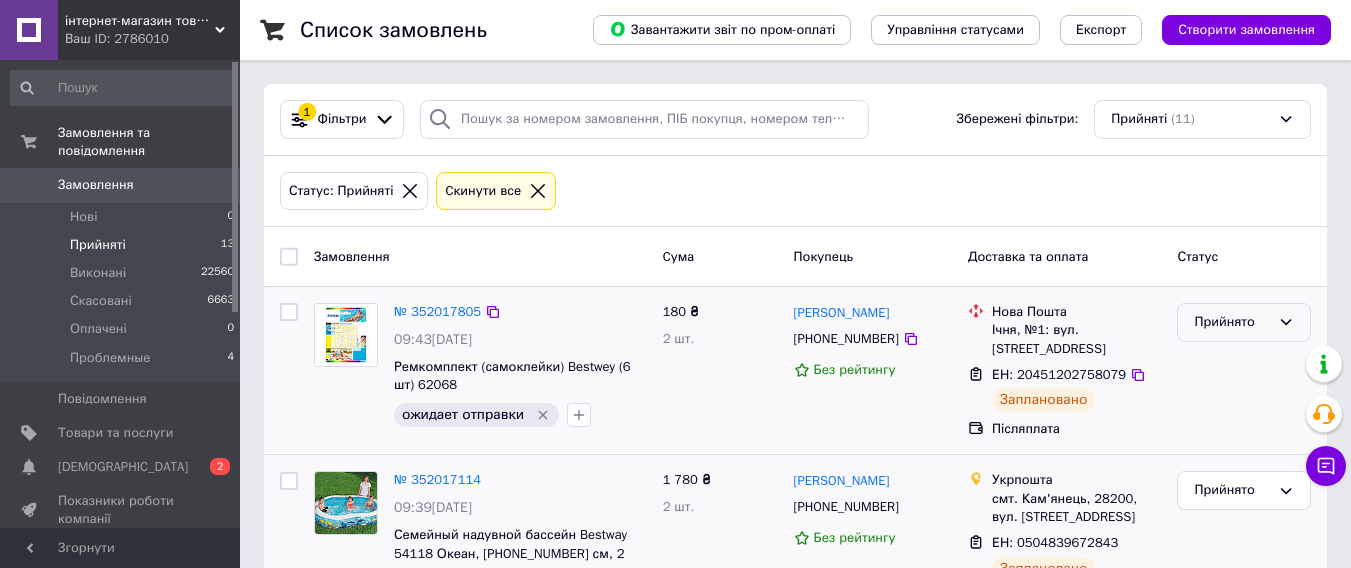 click on "Прийнято" at bounding box center (1232, 322) 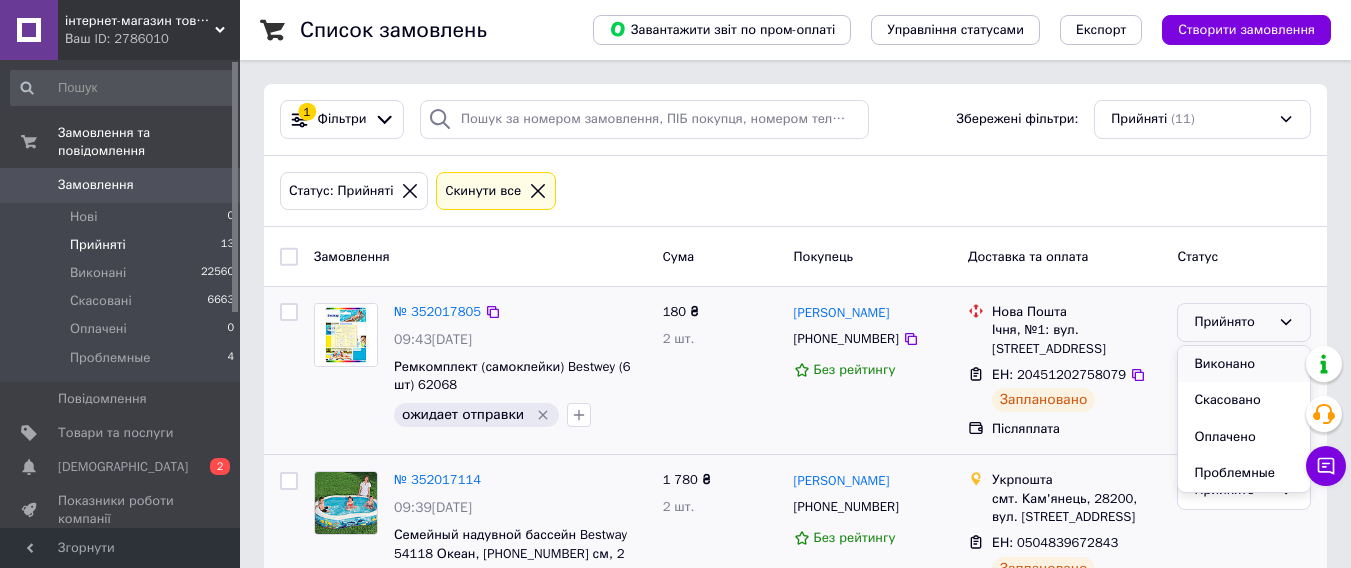 click on "Виконано" at bounding box center [1244, 364] 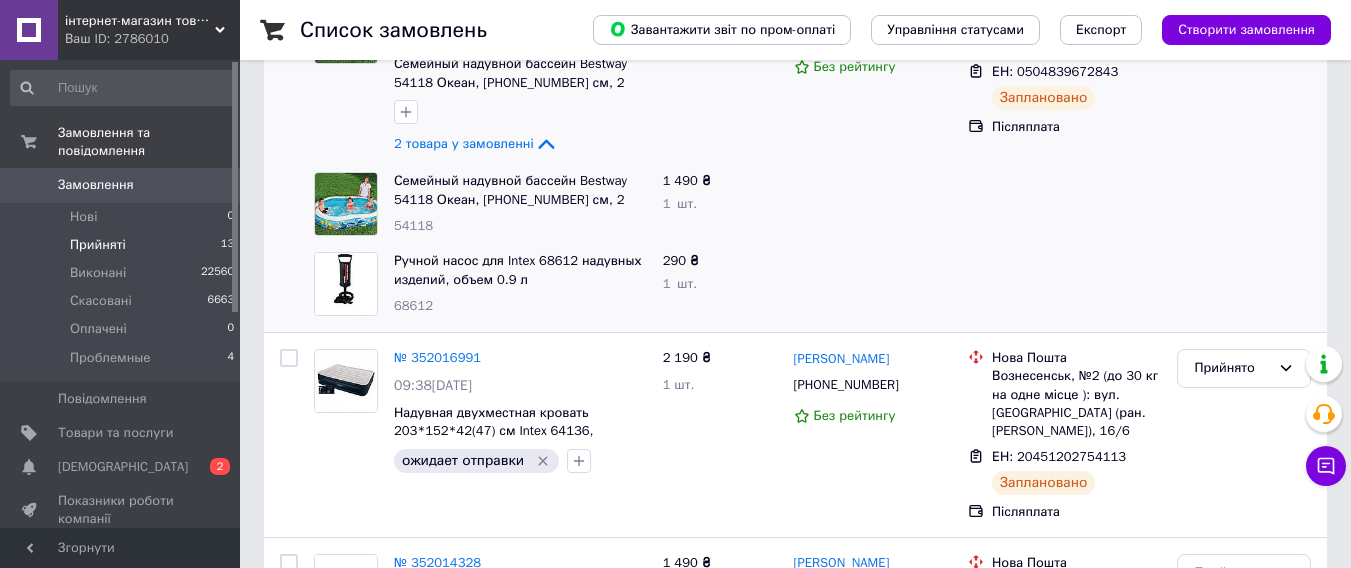 scroll, scrollTop: 500, scrollLeft: 0, axis: vertical 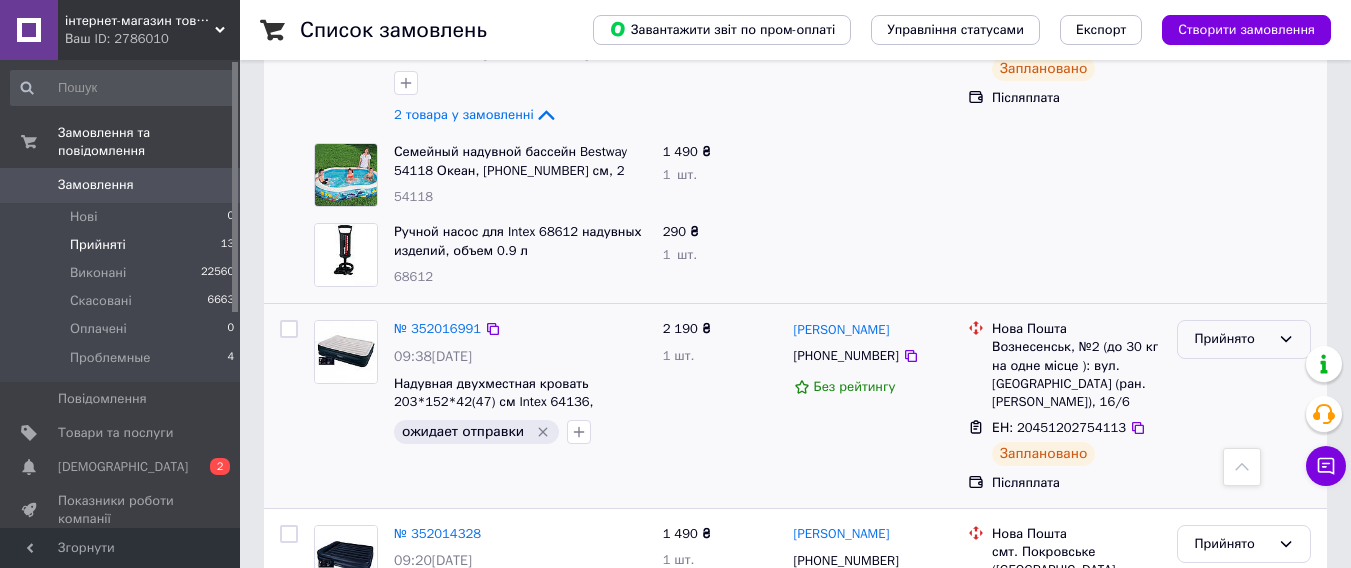 click on "Прийнято" at bounding box center [1232, 339] 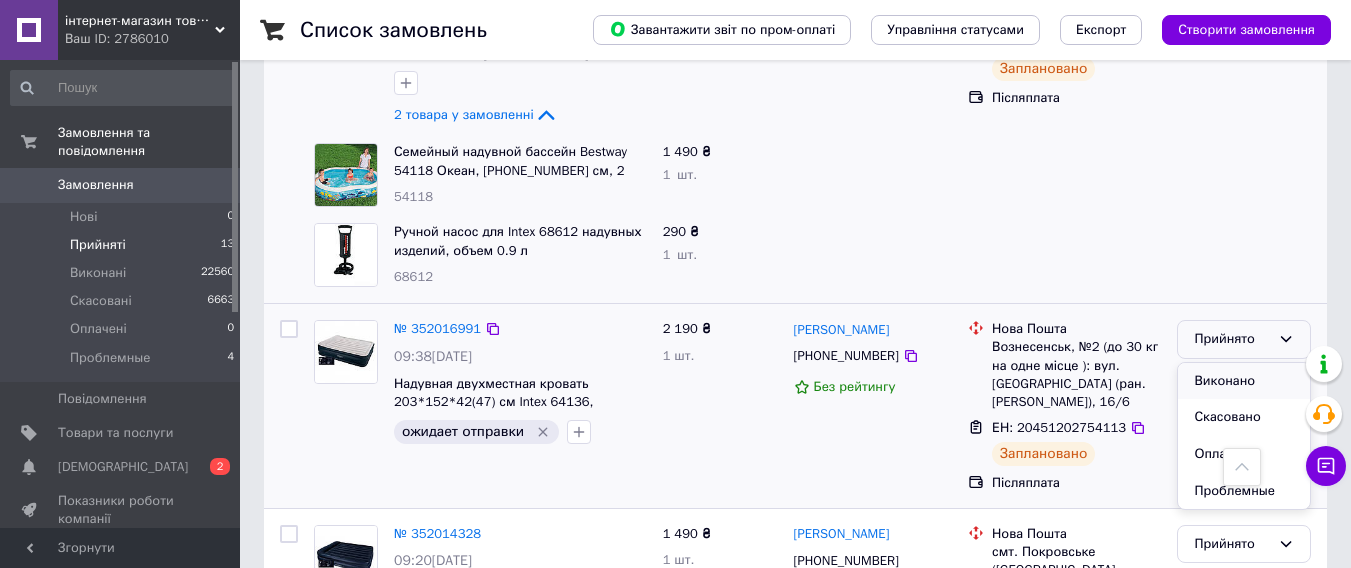 click on "Виконано" at bounding box center (1244, 381) 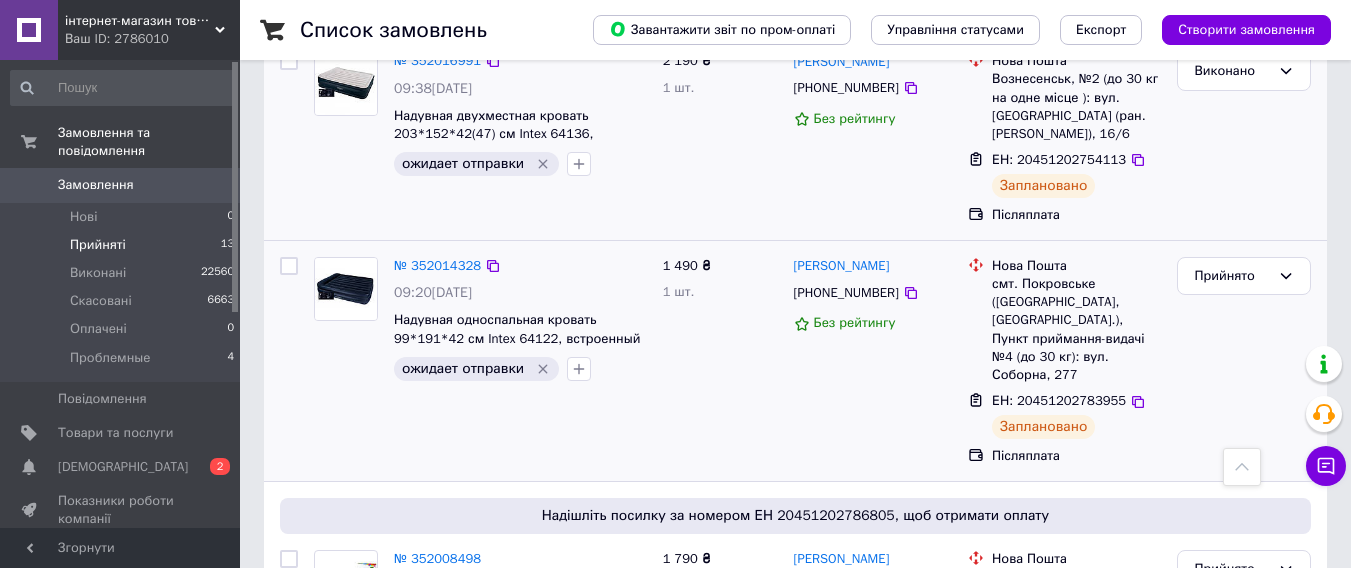 scroll, scrollTop: 800, scrollLeft: 0, axis: vertical 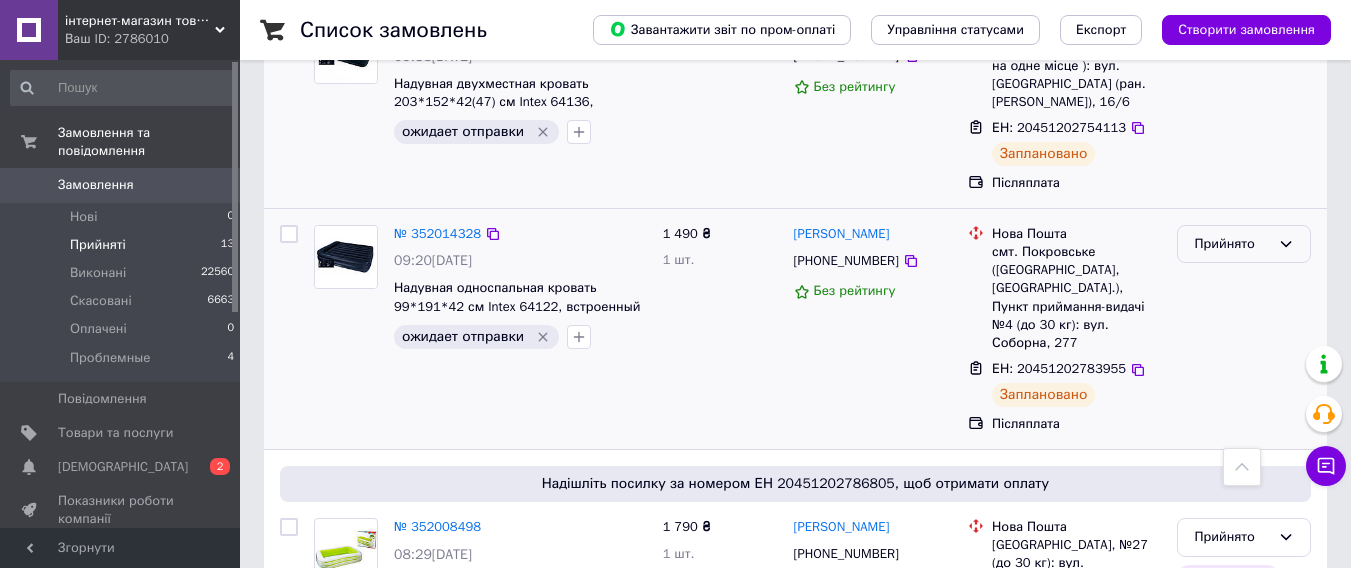 click on "Прийнято" at bounding box center (1232, 244) 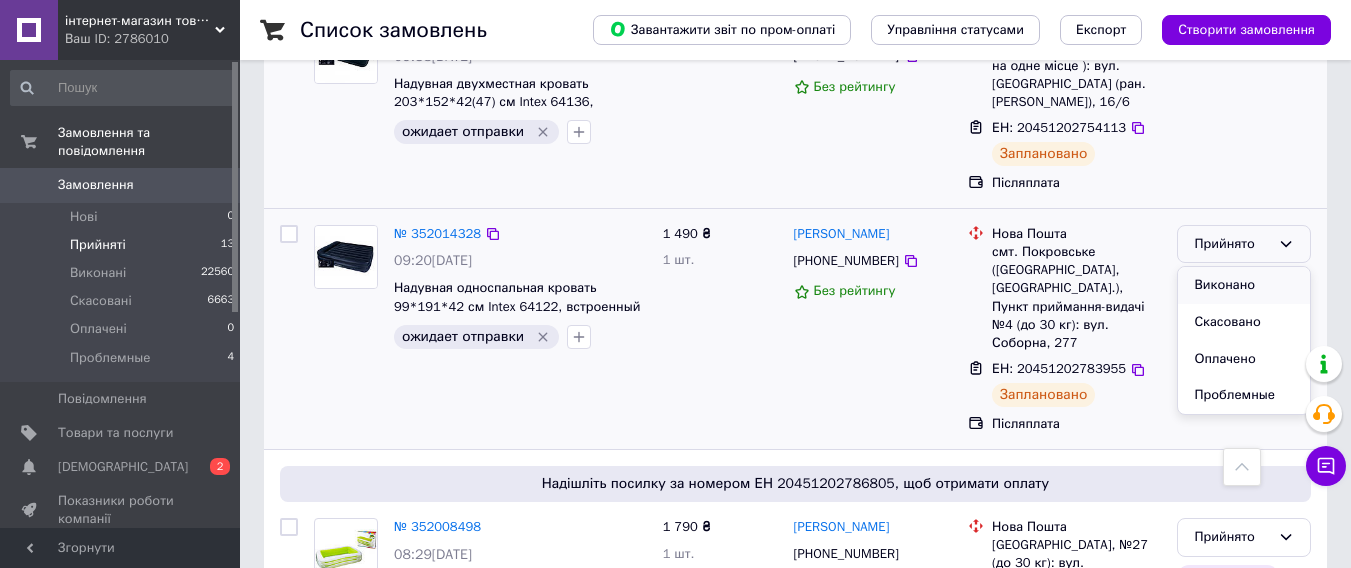 click on "Виконано" at bounding box center [1244, 285] 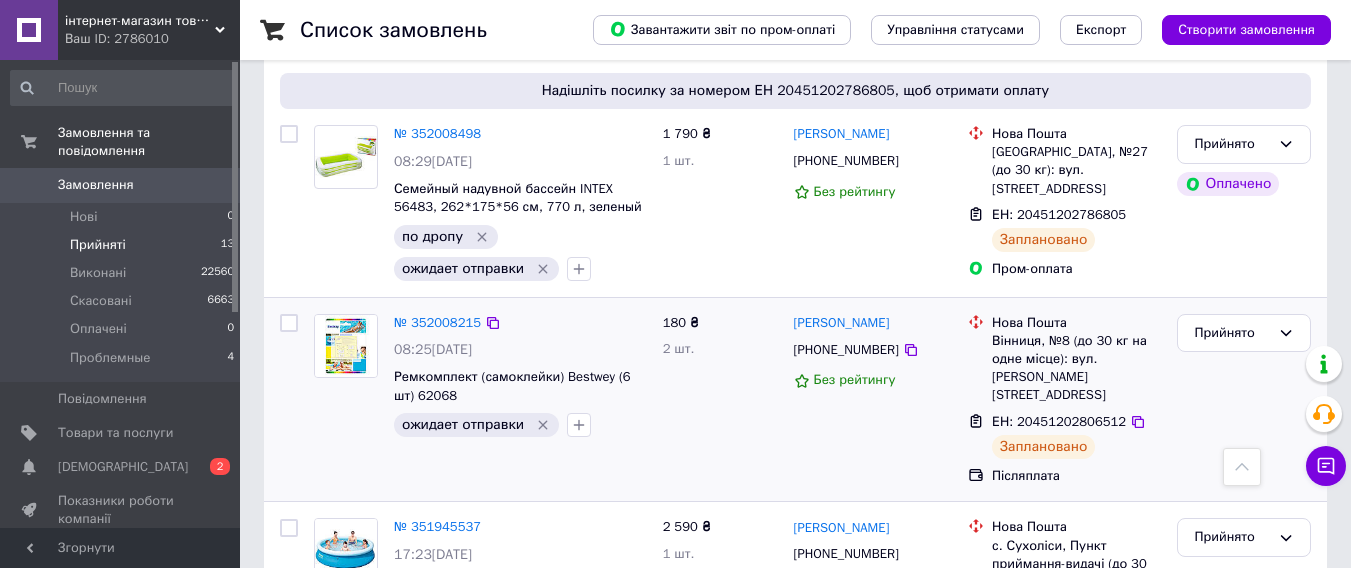 scroll, scrollTop: 932, scrollLeft: 0, axis: vertical 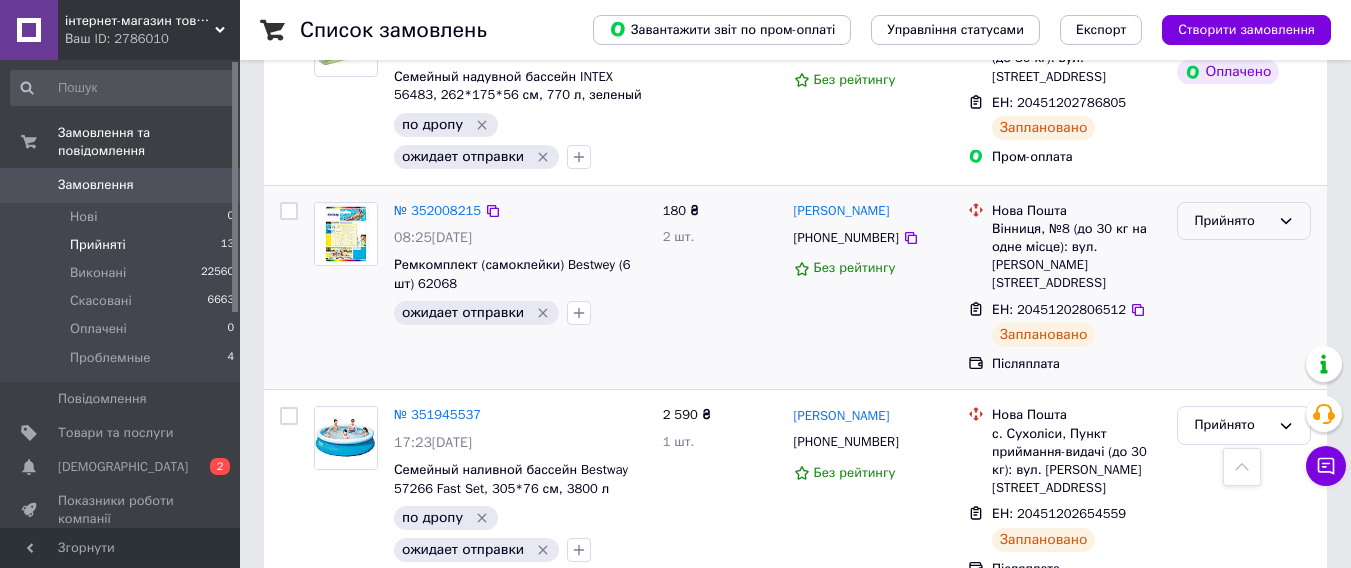 click on "Прийнято" at bounding box center [1232, 221] 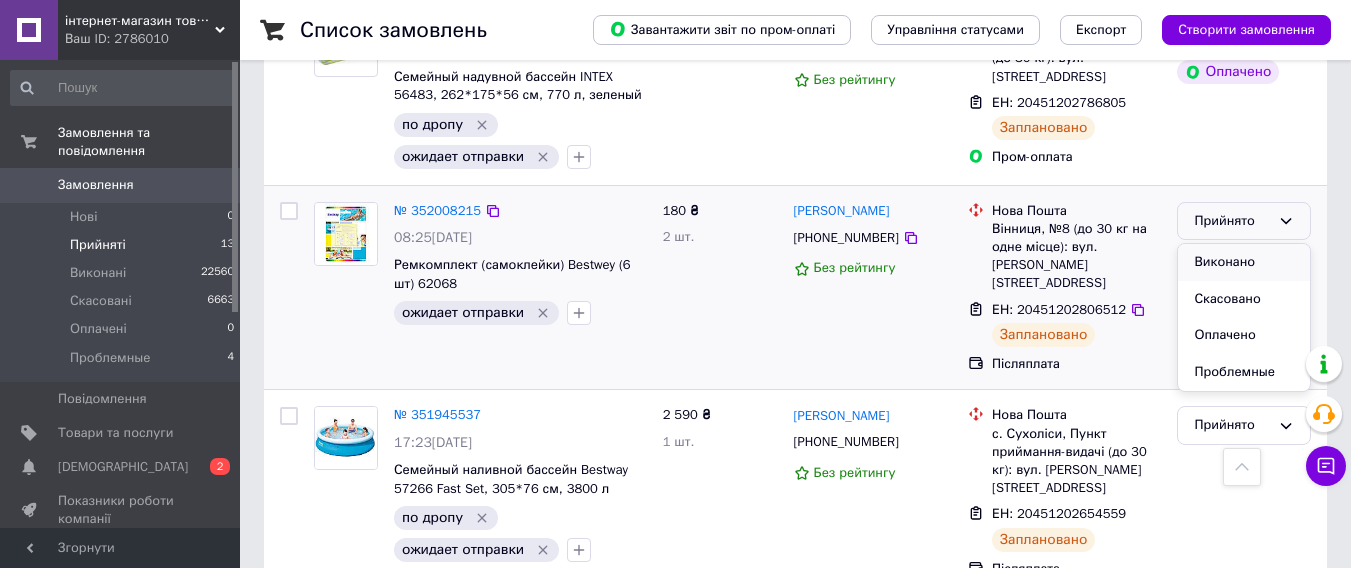 click on "Виконано" at bounding box center (1244, 262) 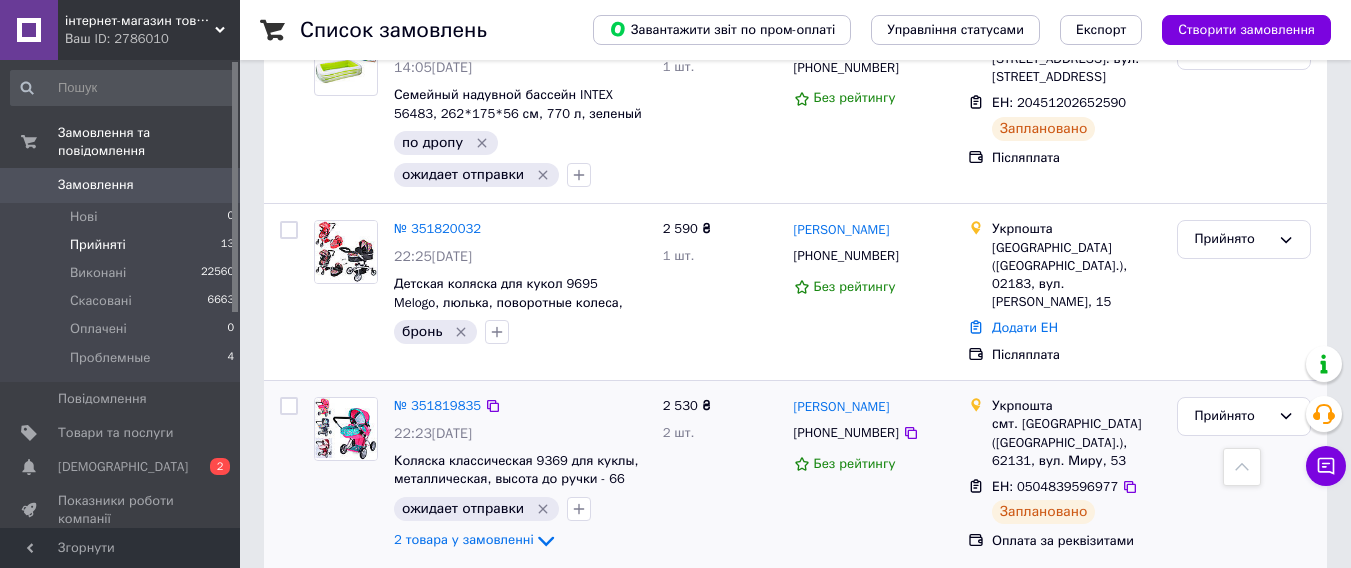 scroll, scrollTop: 1438, scrollLeft: 0, axis: vertical 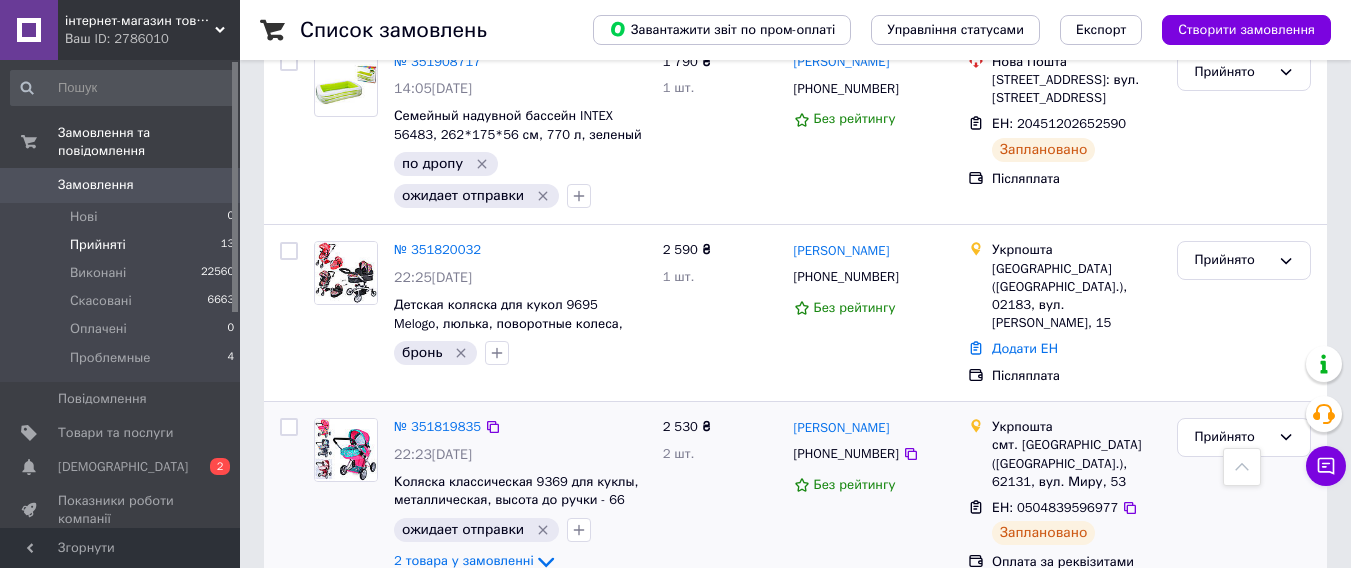 click at bounding box center (346, 450) 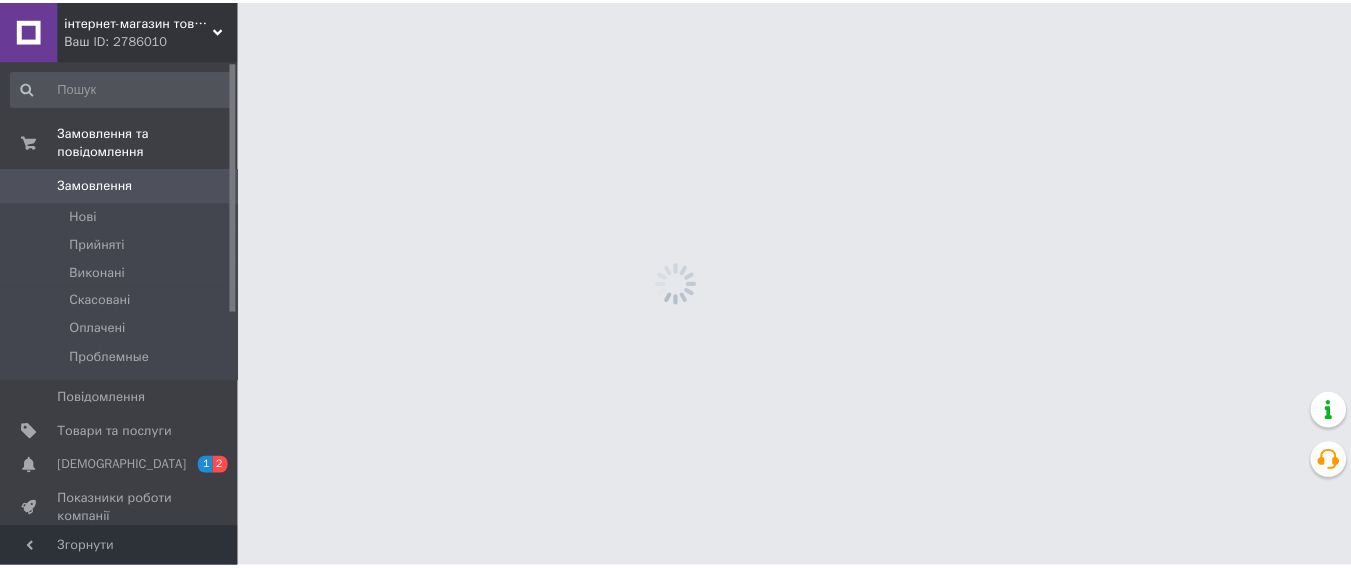 scroll, scrollTop: 0, scrollLeft: 0, axis: both 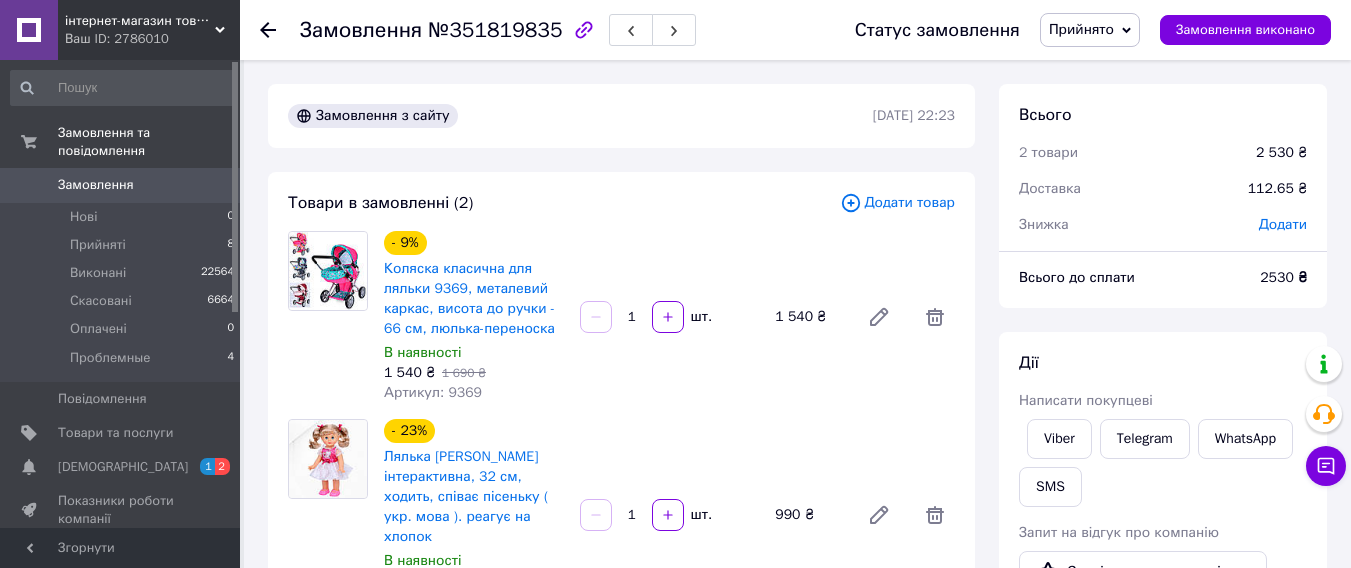 click at bounding box center [328, 271] 